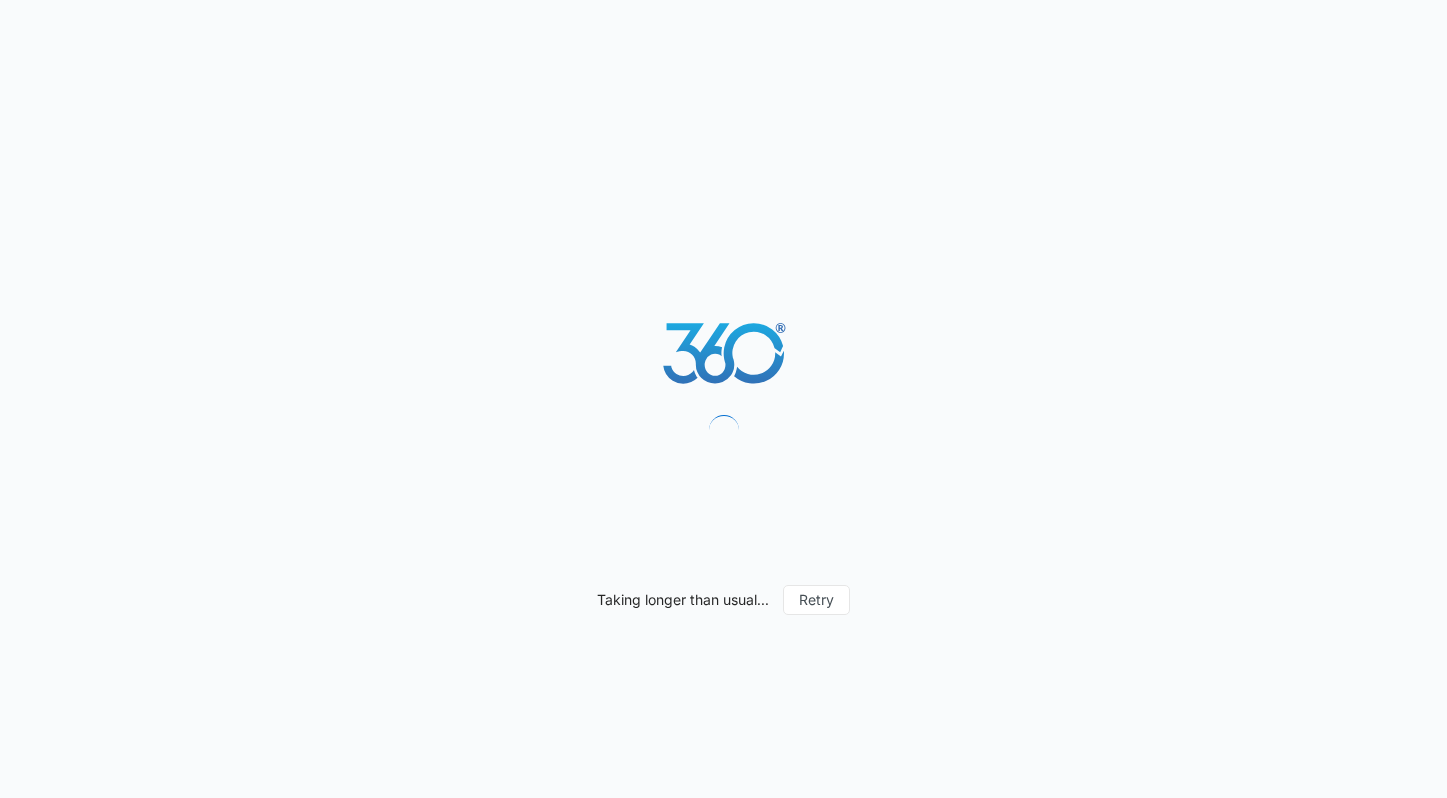 scroll, scrollTop: 0, scrollLeft: 0, axis: both 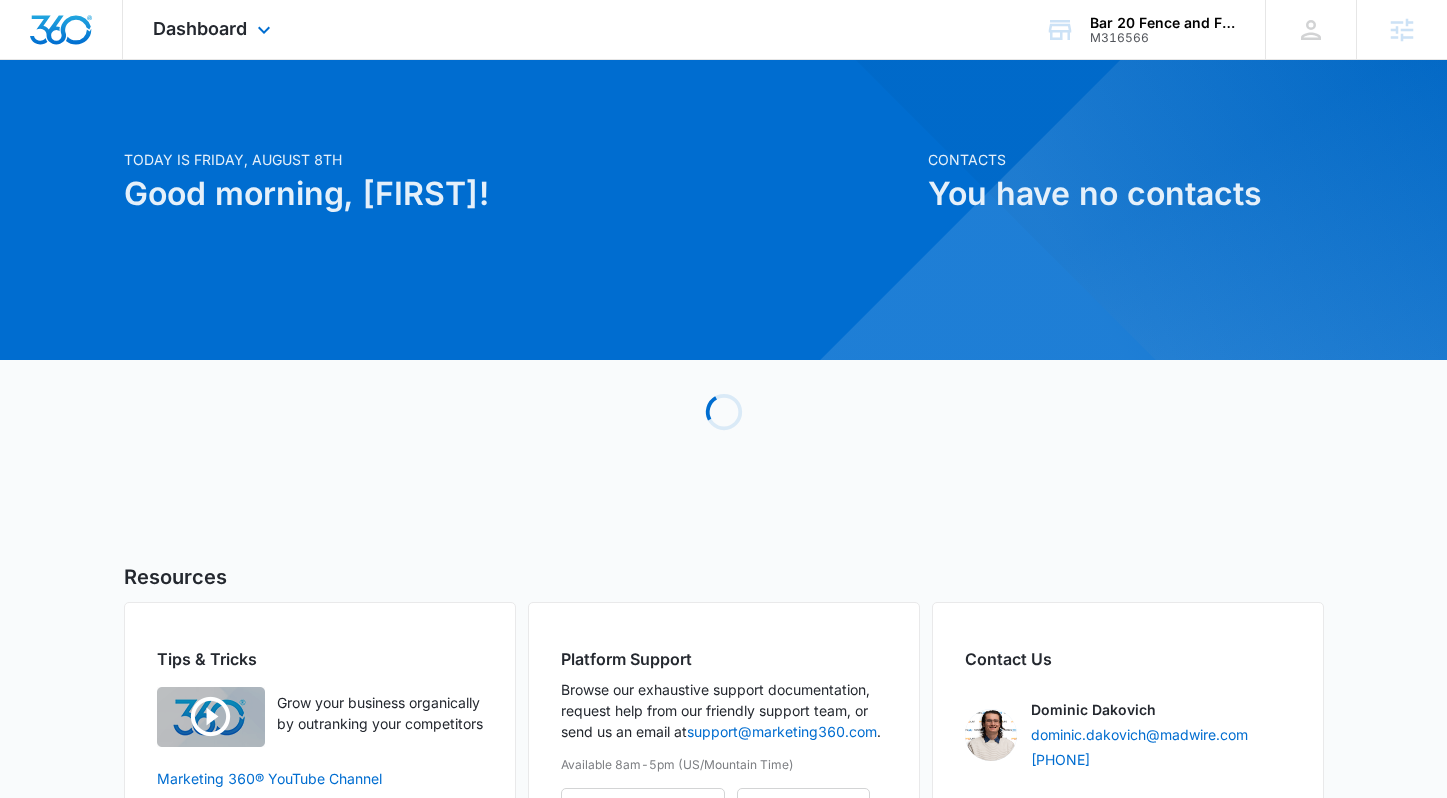 click on "Dashboard Apps Reputation Websites Forms CRM Email Social Payments POS Content Ads Intelligence Files Brand Settings" at bounding box center [214, 29] 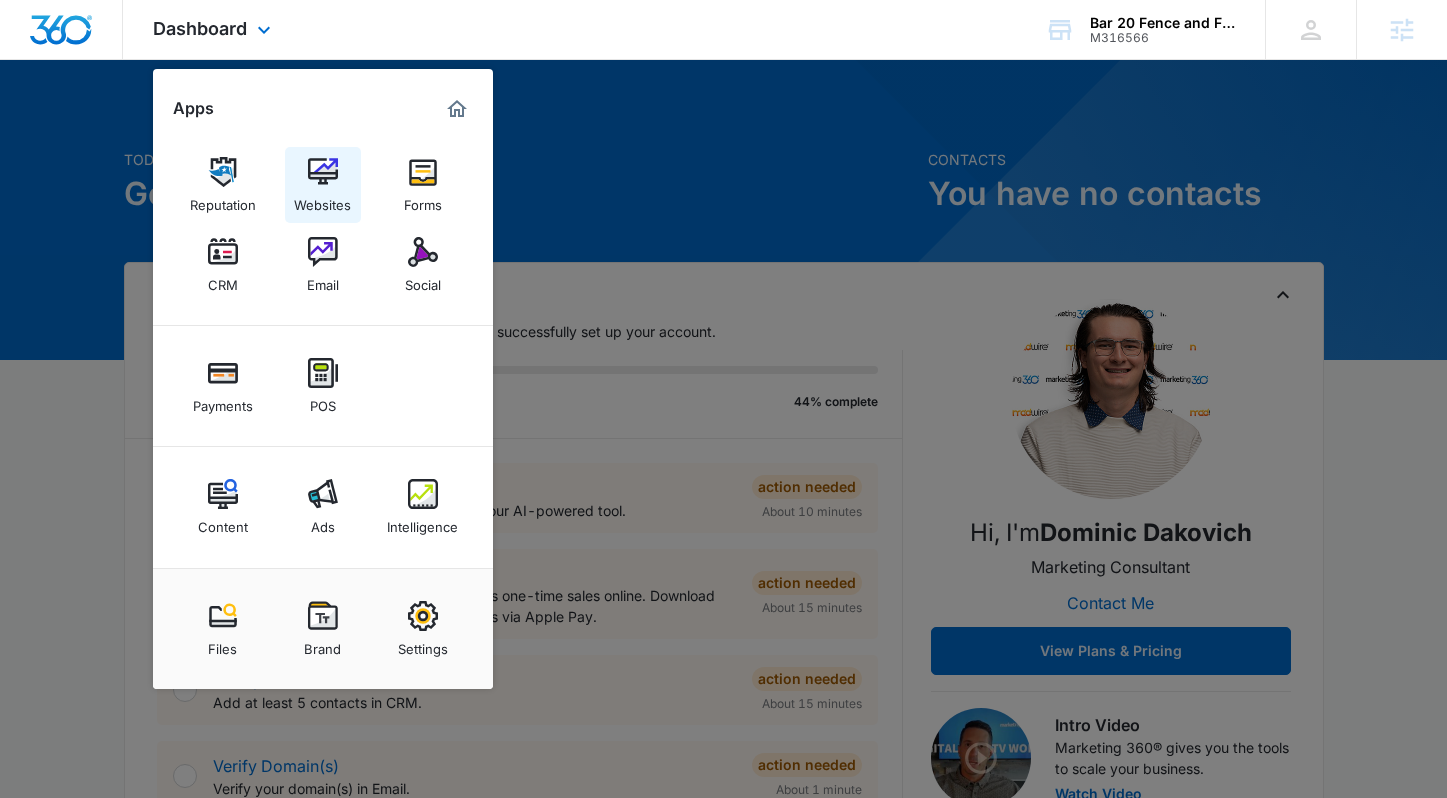 click on "Websites" at bounding box center [322, 200] 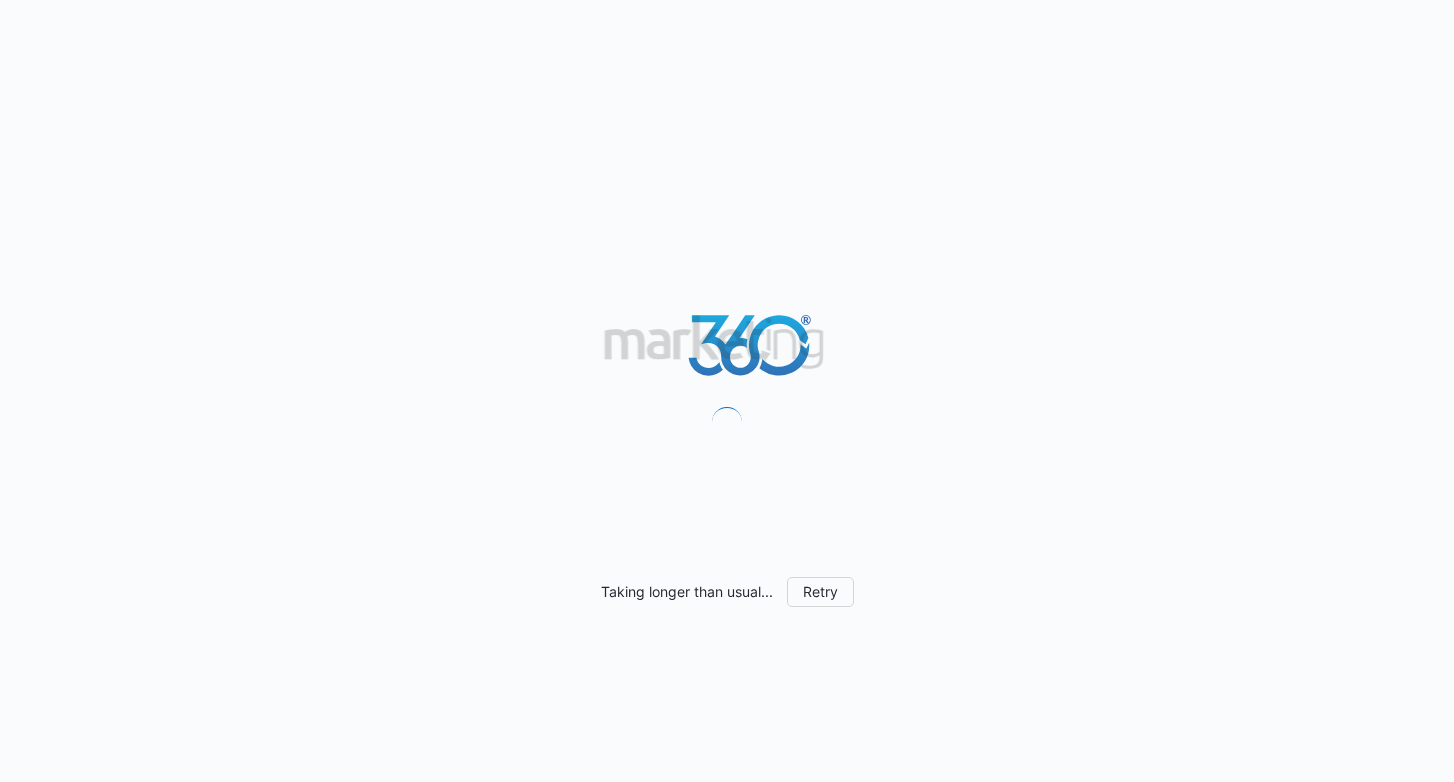 scroll, scrollTop: 0, scrollLeft: 0, axis: both 